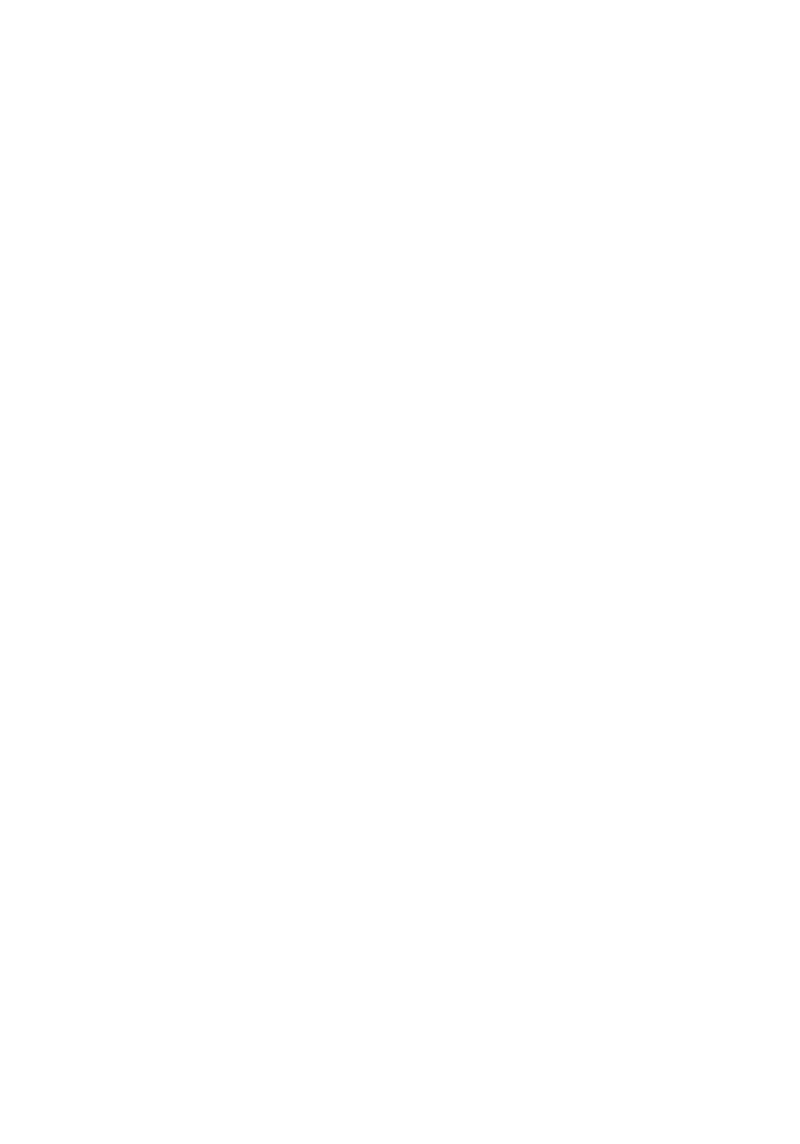 scroll, scrollTop: 307, scrollLeft: 0, axis: vertical 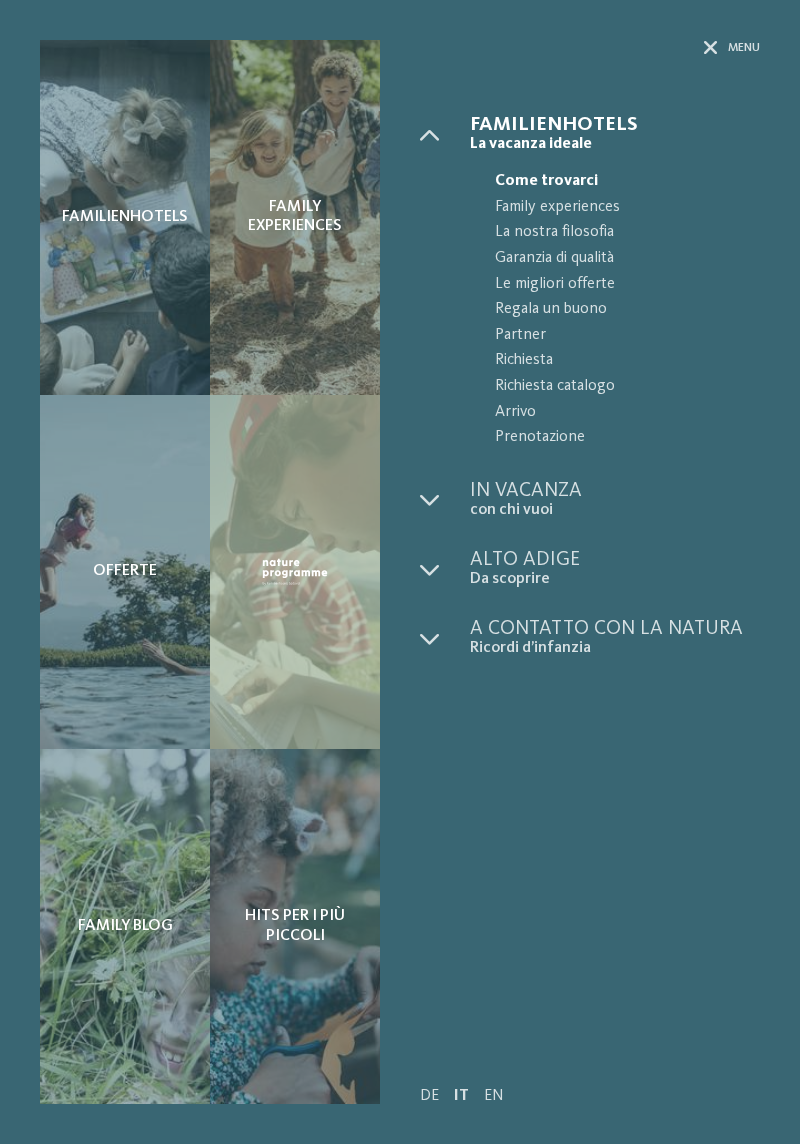 click at bounding box center (445, 500) 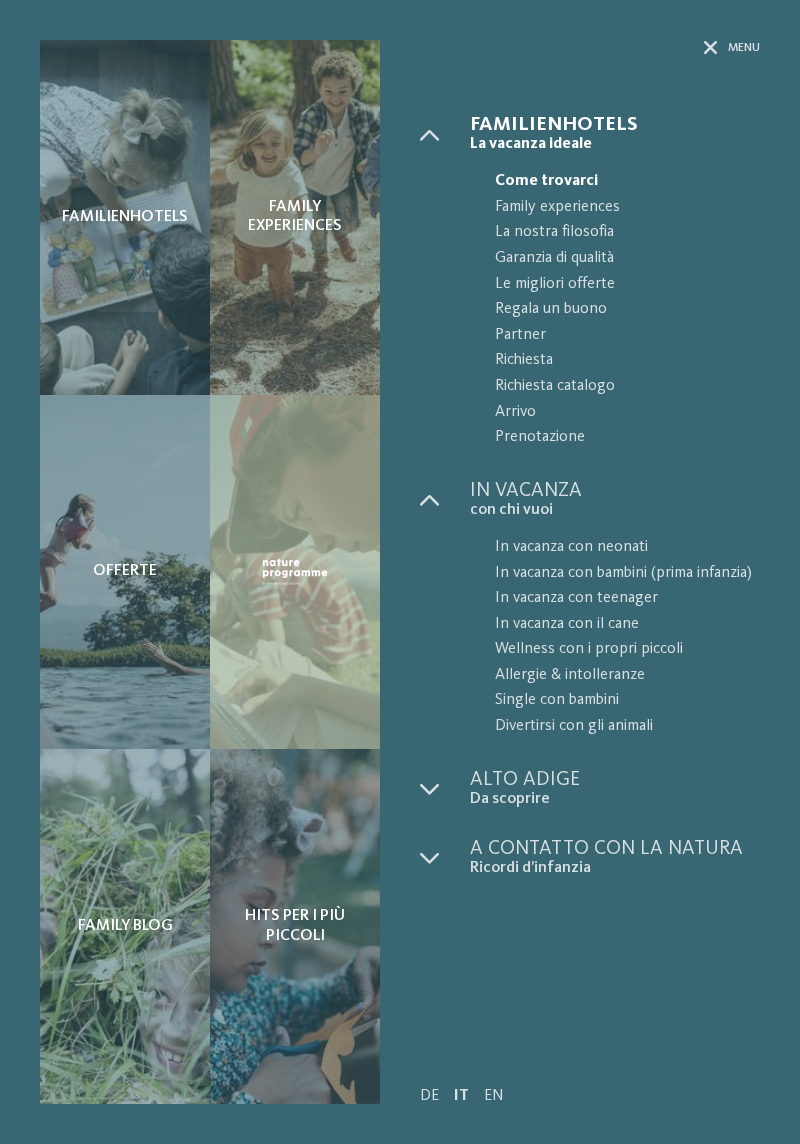 click on "Wellness con i propri piccoli" at bounding box center (627, 650) 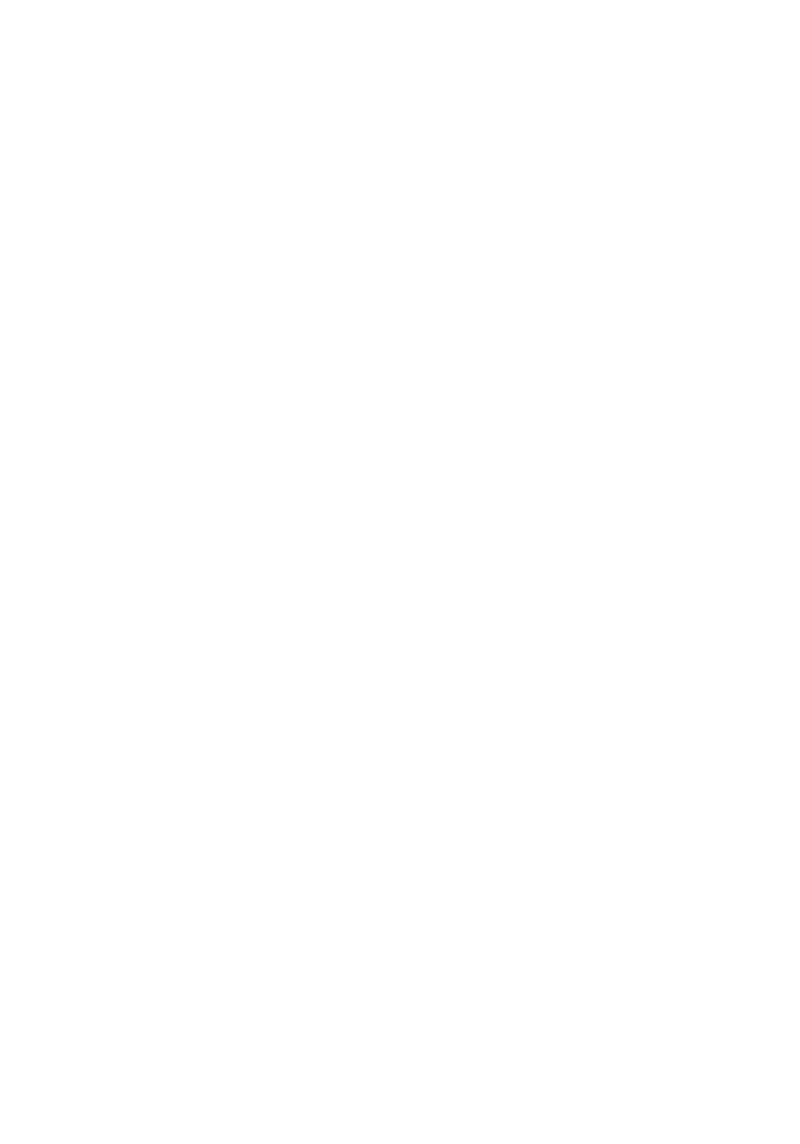 scroll, scrollTop: 0, scrollLeft: 0, axis: both 